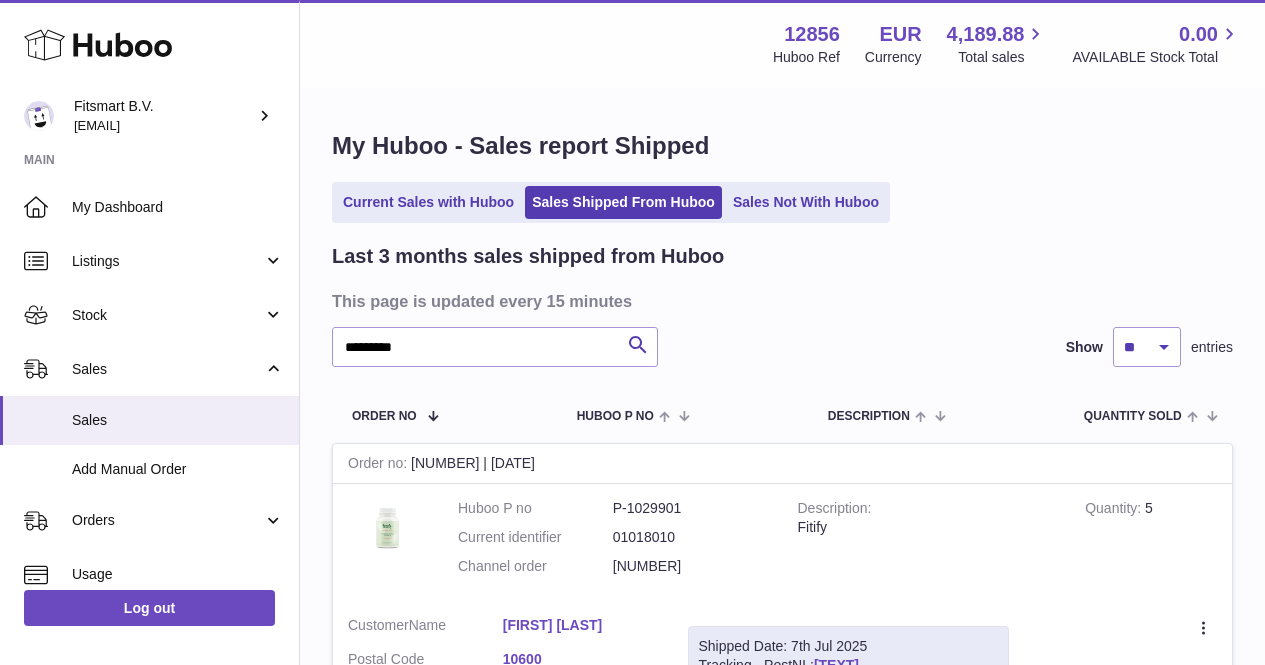 scroll, scrollTop: 138, scrollLeft: 0, axis: vertical 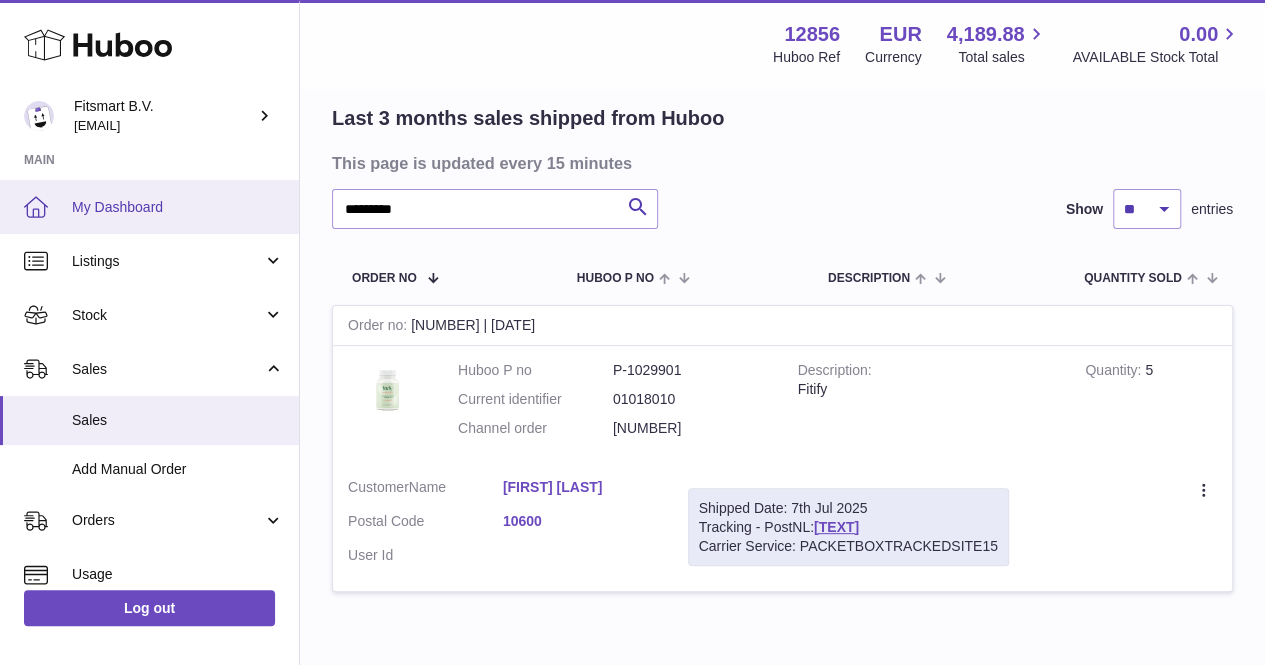 click on "Huboo
Fitsmart B.V.
jonathan@leaderoo.com     Main     My Dashboard       Listings     Not with Huboo Listings with Huboo Bundles   Stock     Stock Stock History Add Stock Delivery History ASN Uploads   Sales     Sales Add Manual Order   Orders     Orders Add Manual Order   Usage       Invoicing and Payments     Billing History Storage History Direct Debits Account Balance   Cases       Channels       Settings       Returns       Log out   Menu   Huboo     12856   Huboo Ref    EUR   Currency   4,189.88     Total sales   0.00     AVAILABLE Stock Total   Currency   EUR   Total sales   4,189.88   AVAILABLE Stock Total   0.00   My Huboo - Sales report Shipped
Current Sales with Huboo
Sales Shipped From Huboo
Sales Not With Huboo
Last 3 months sales shipped from Huboo       *******     Search" at bounding box center [632, 318] 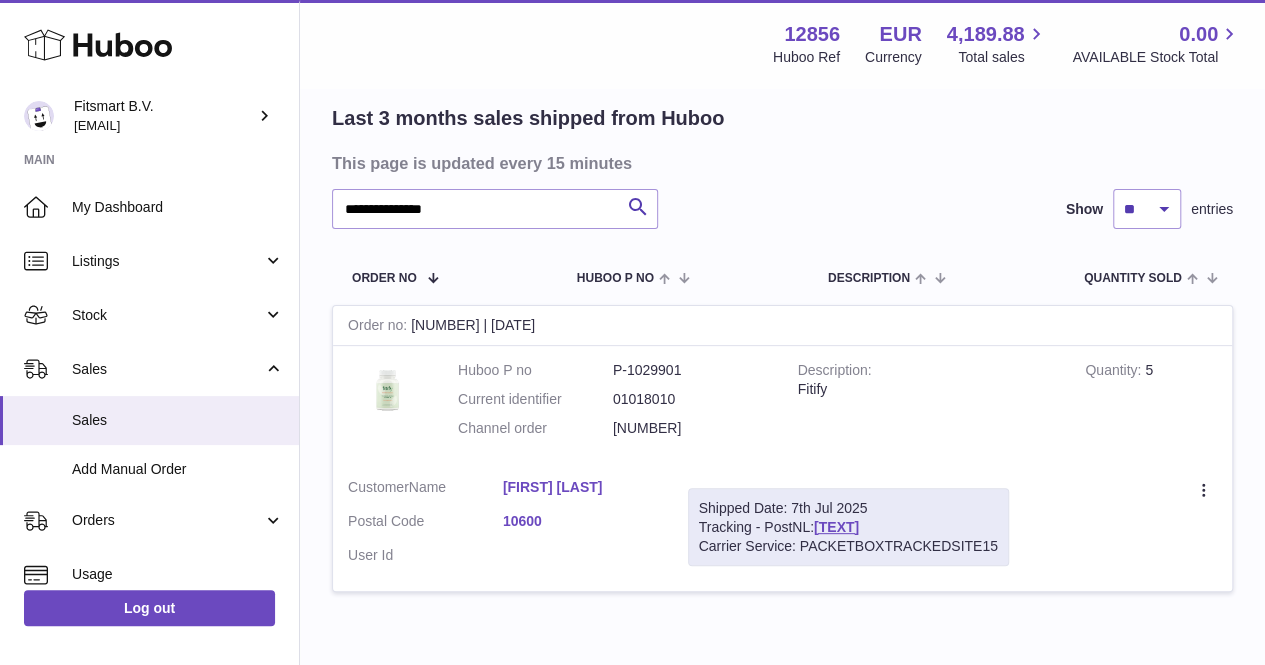 type on "**********" 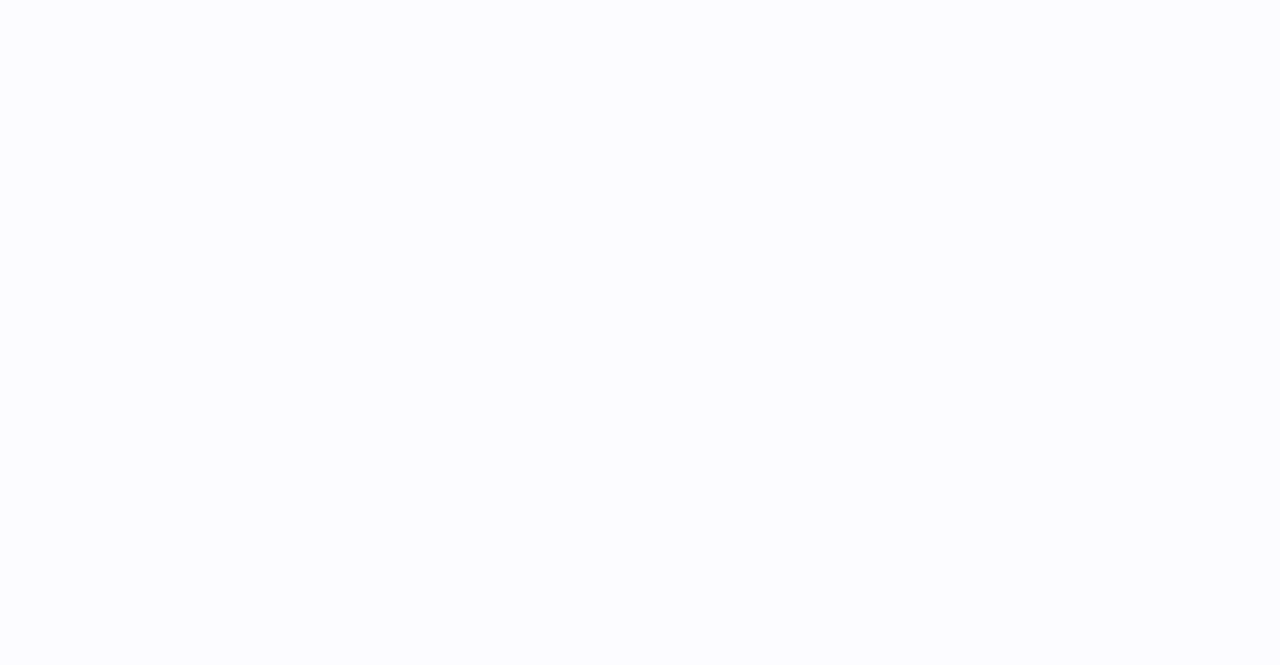 scroll, scrollTop: 0, scrollLeft: 0, axis: both 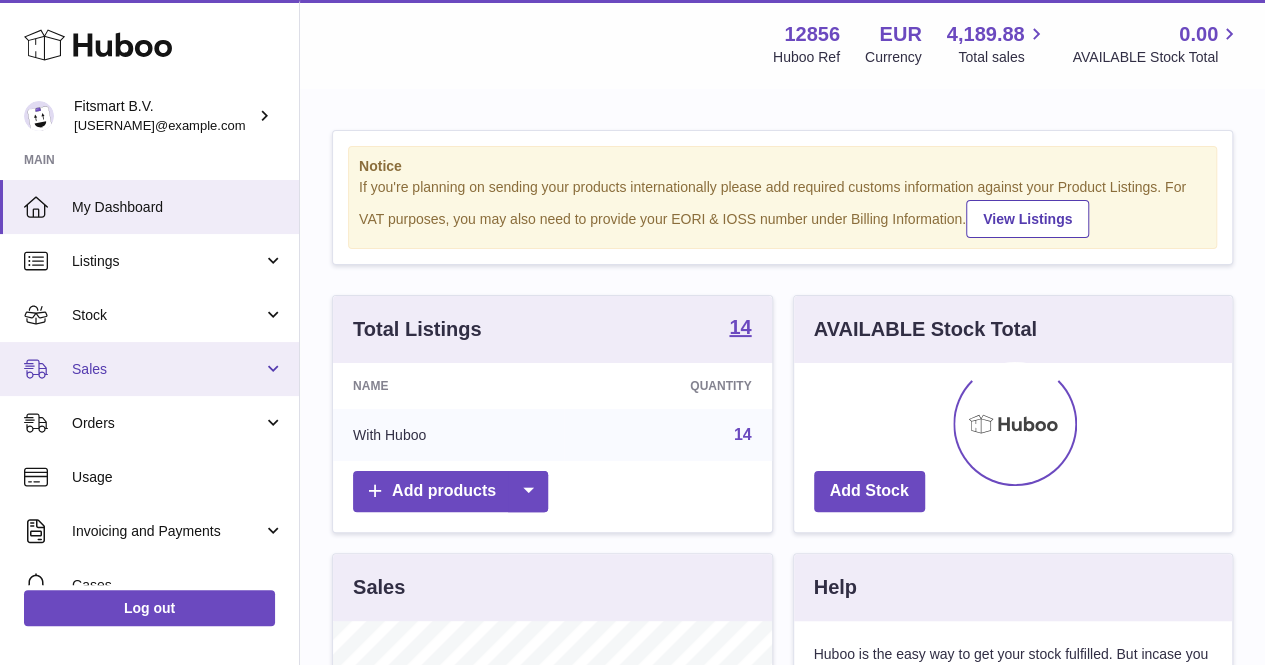 click on "Sales" at bounding box center [167, 369] 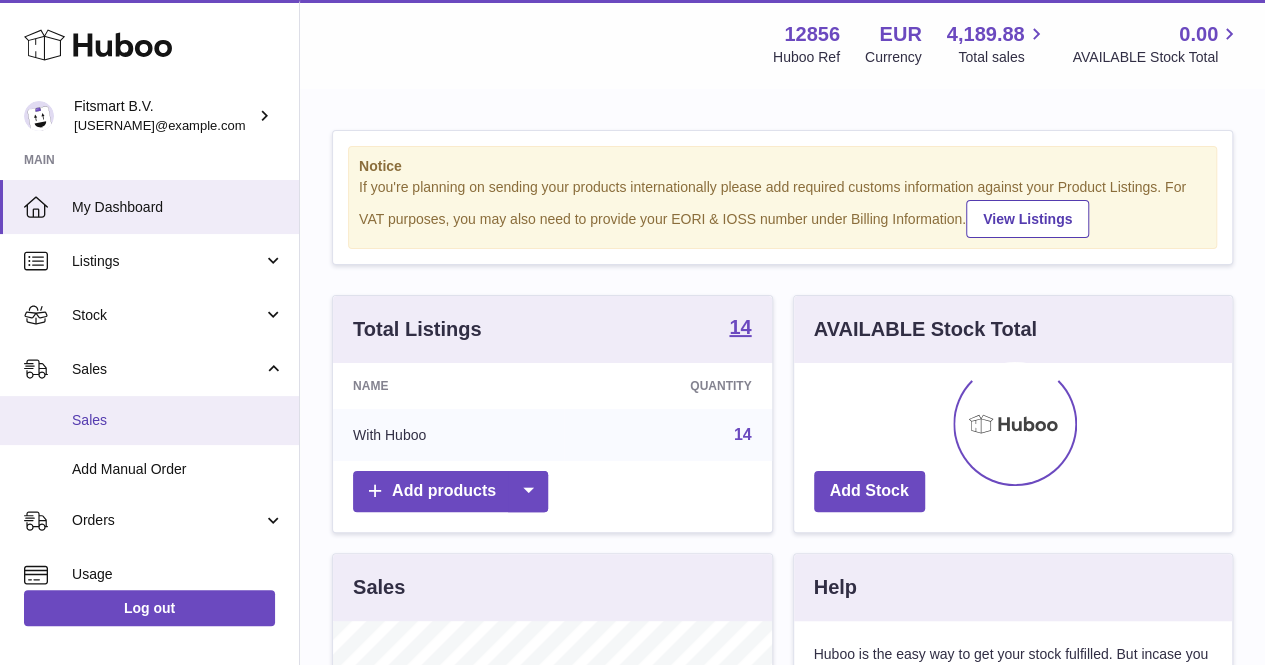 click on "Sales" at bounding box center (178, 420) 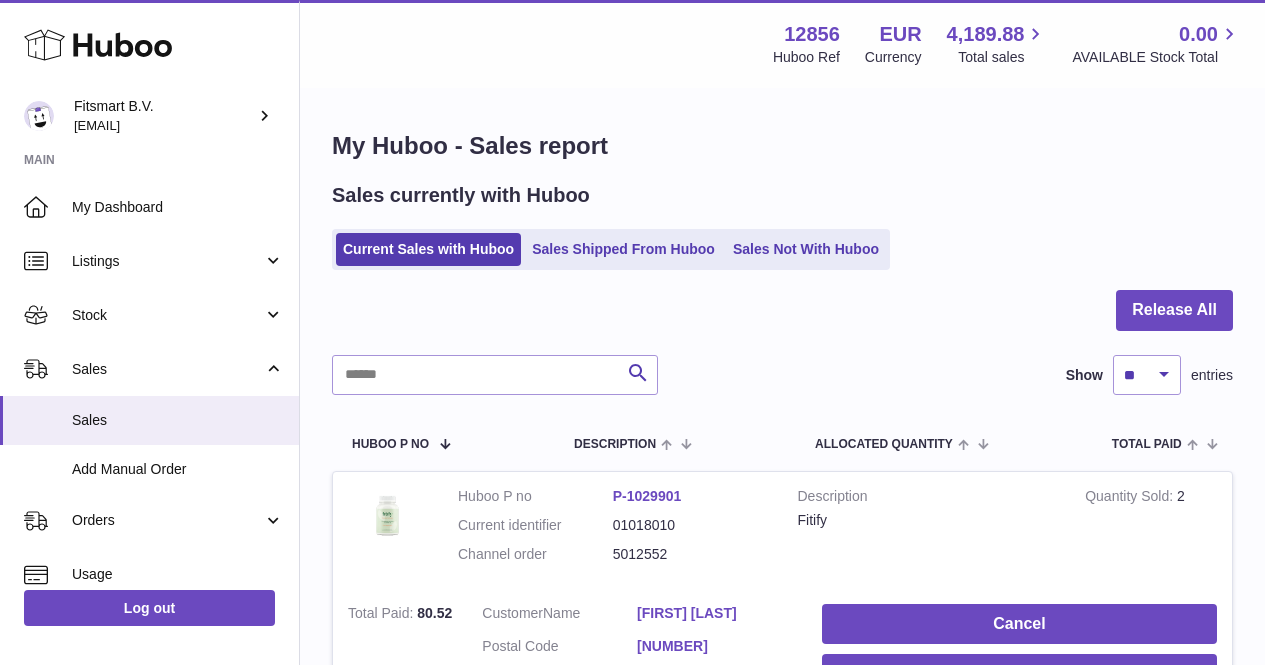 scroll, scrollTop: 0, scrollLeft: 0, axis: both 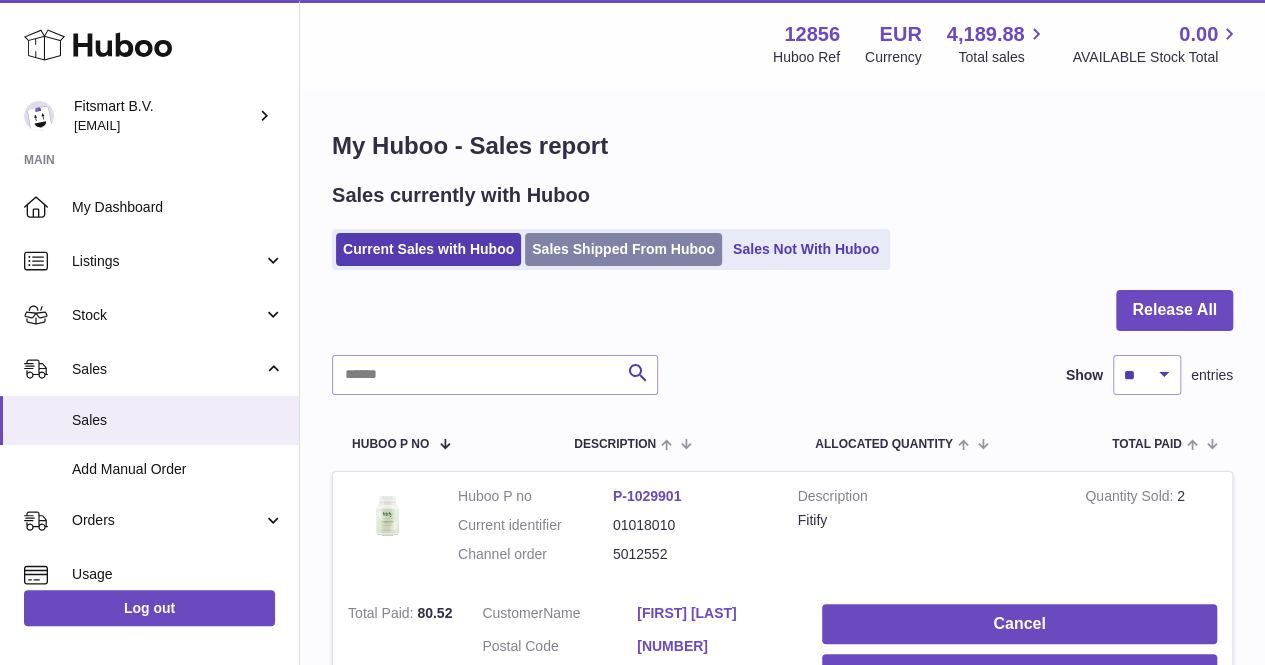 click on "Sales Shipped From Huboo" at bounding box center [623, 249] 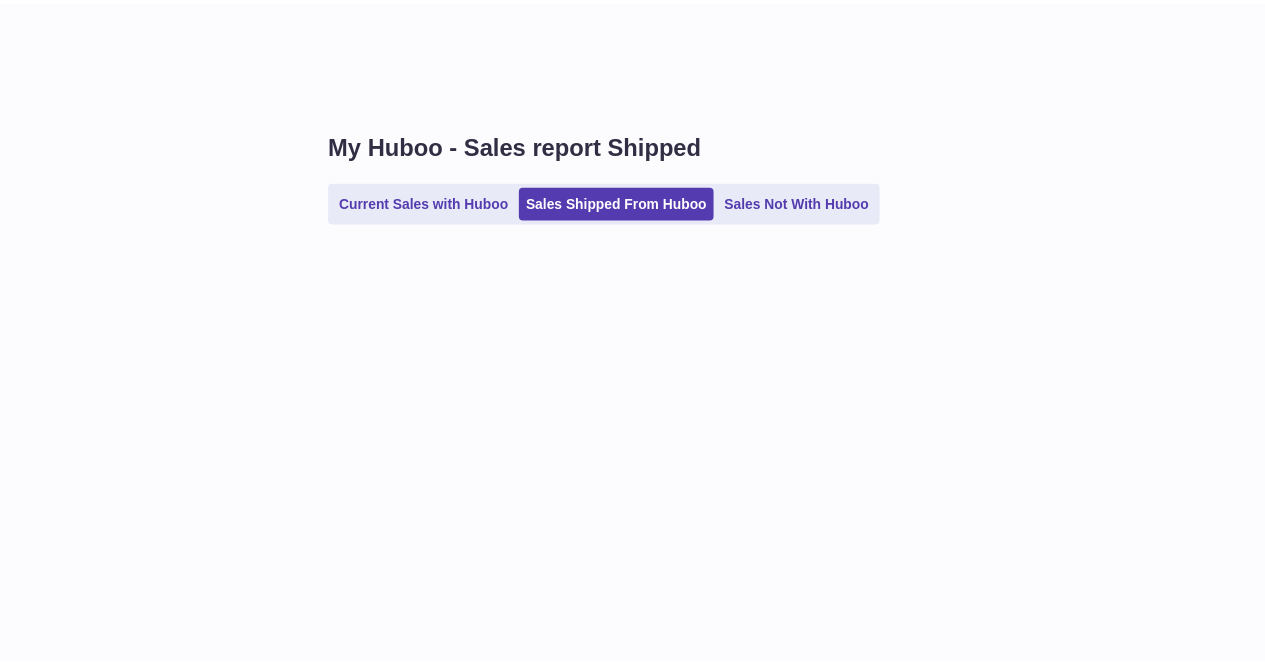 scroll, scrollTop: 0, scrollLeft: 0, axis: both 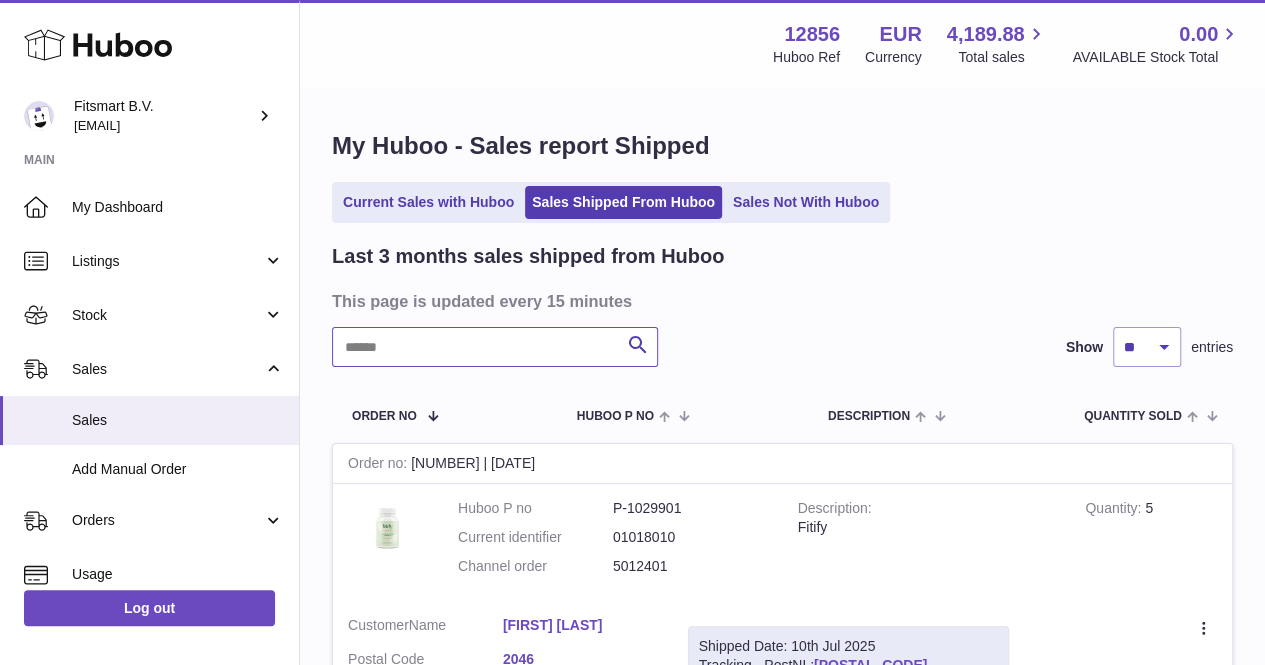 click at bounding box center (495, 347) 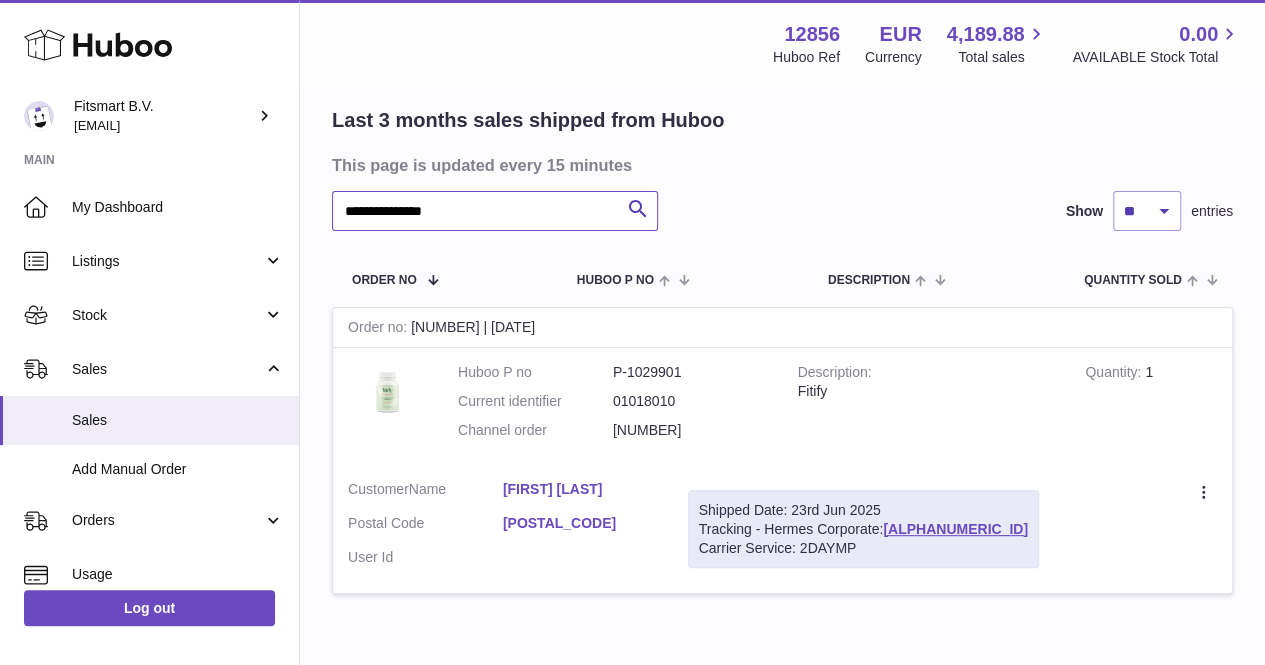 scroll, scrollTop: 141, scrollLeft: 0, axis: vertical 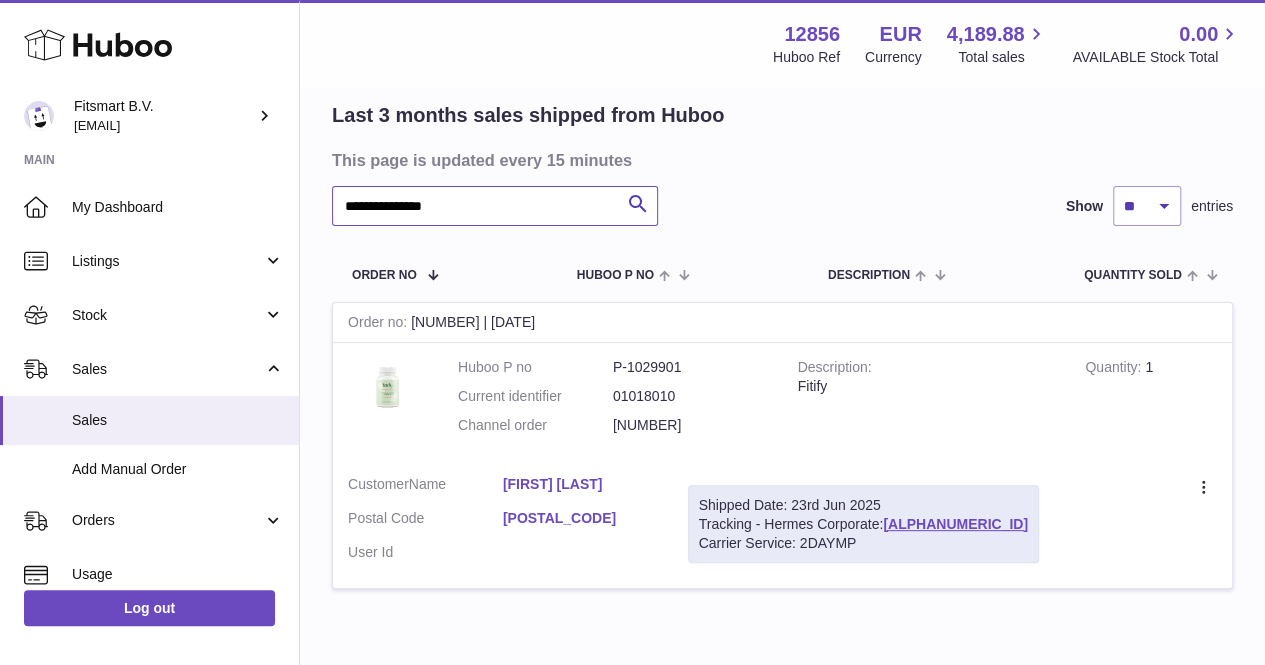 type on "**********" 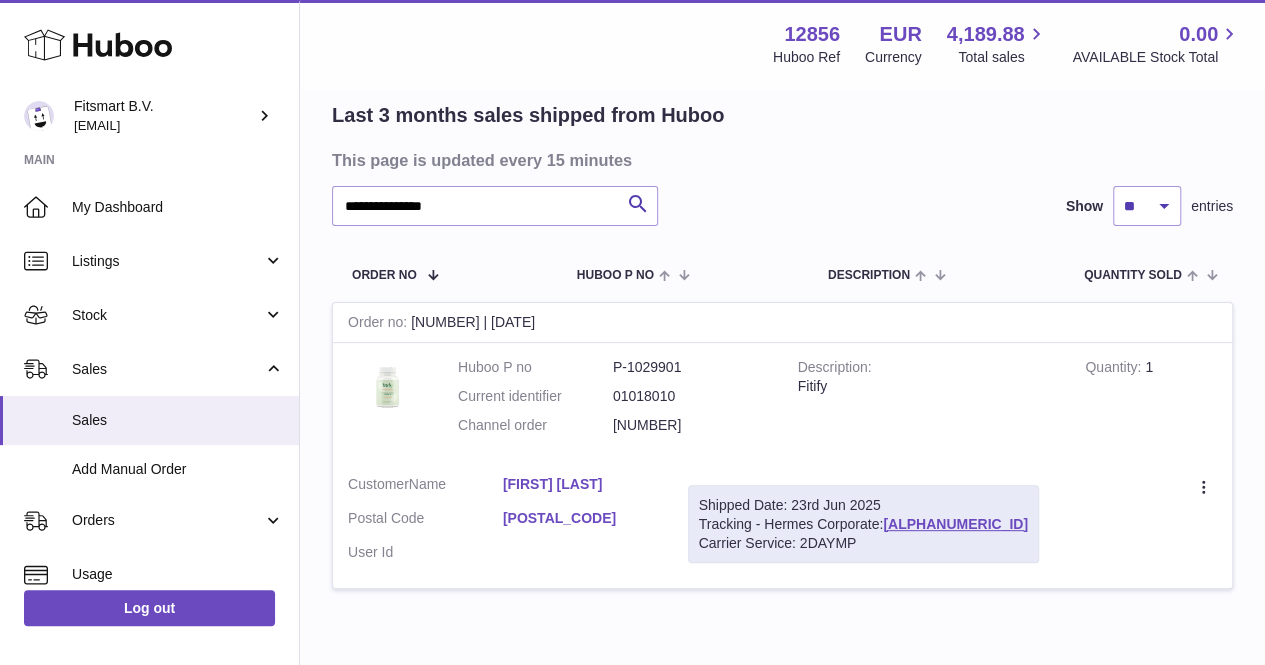 drag, startPoint x: 693, startPoint y: 432, endPoint x: 579, endPoint y: 444, distance: 114.62984 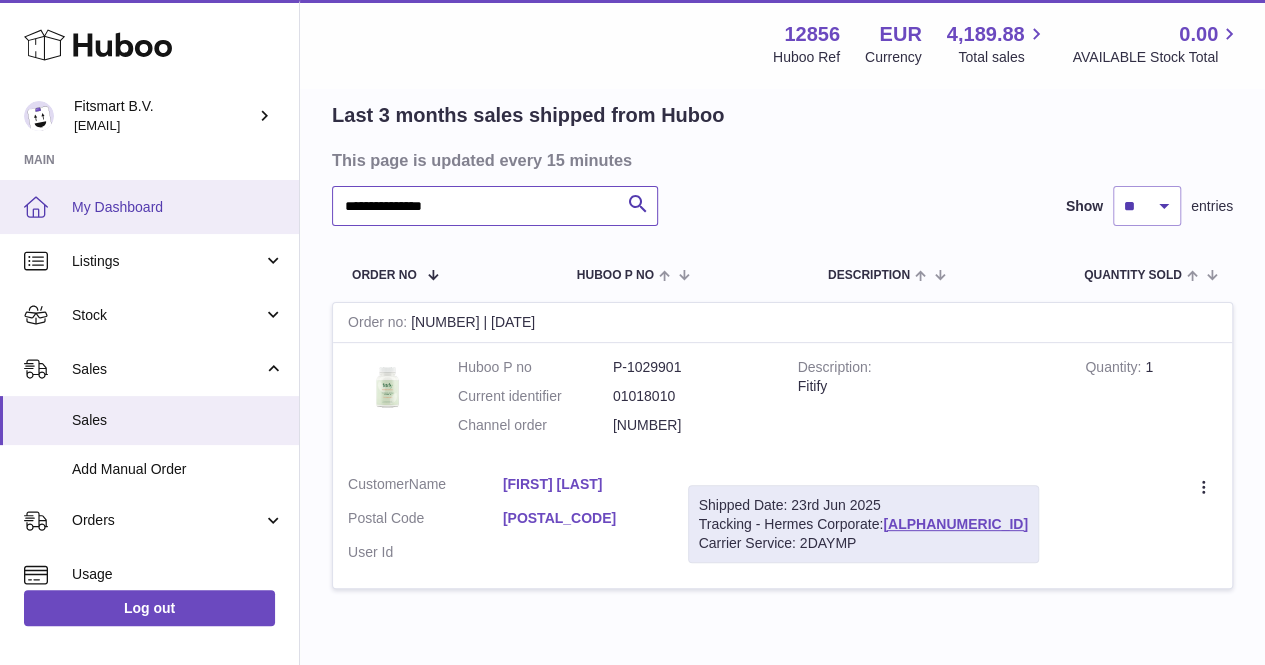 drag, startPoint x: 538, startPoint y: 195, endPoint x: 179, endPoint y: 191, distance: 359.02228 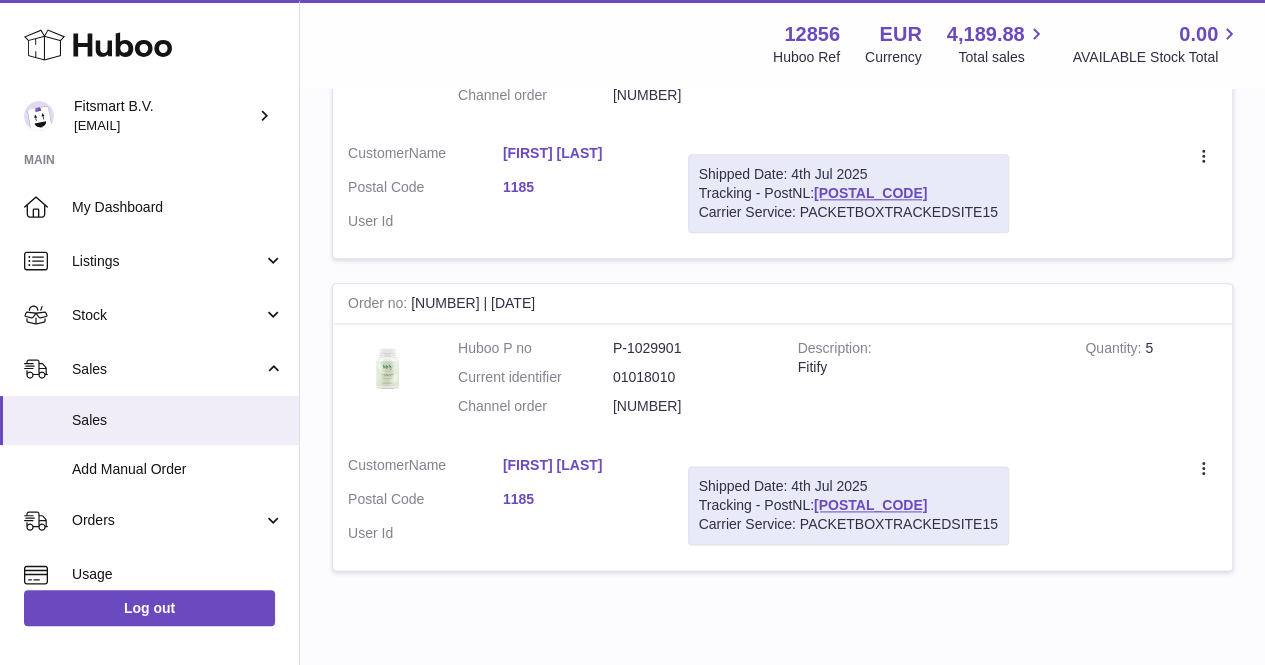 scroll, scrollTop: 1098, scrollLeft: 0, axis: vertical 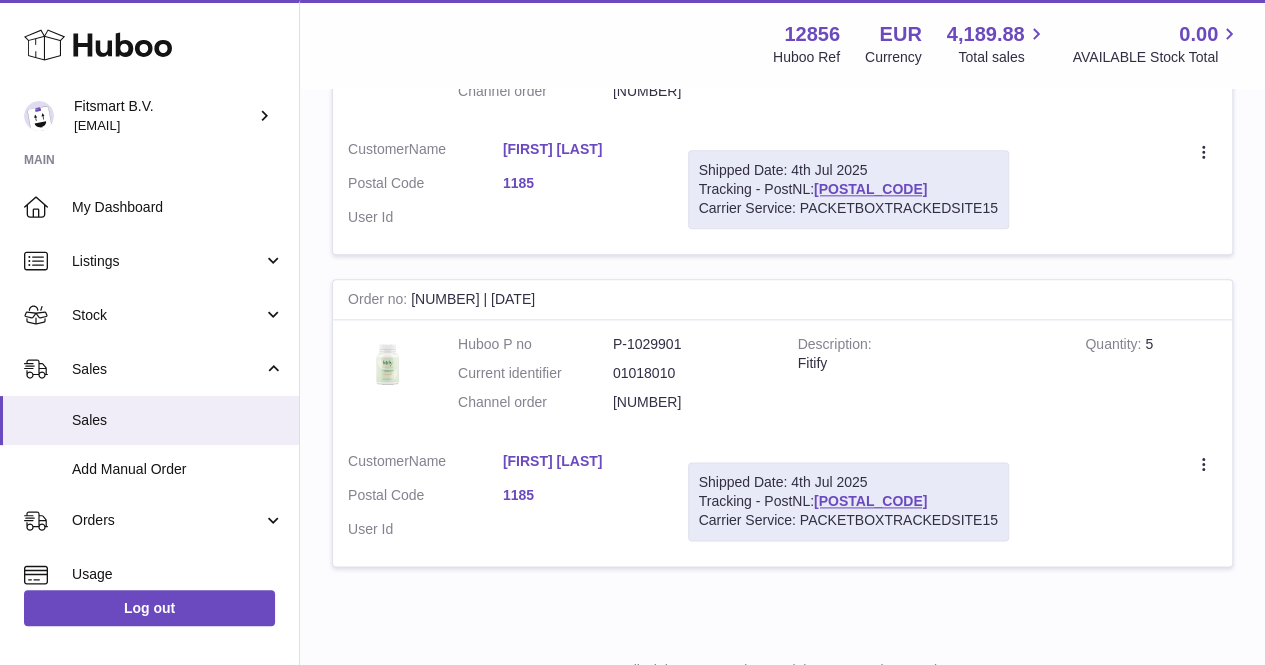 type on "**********" 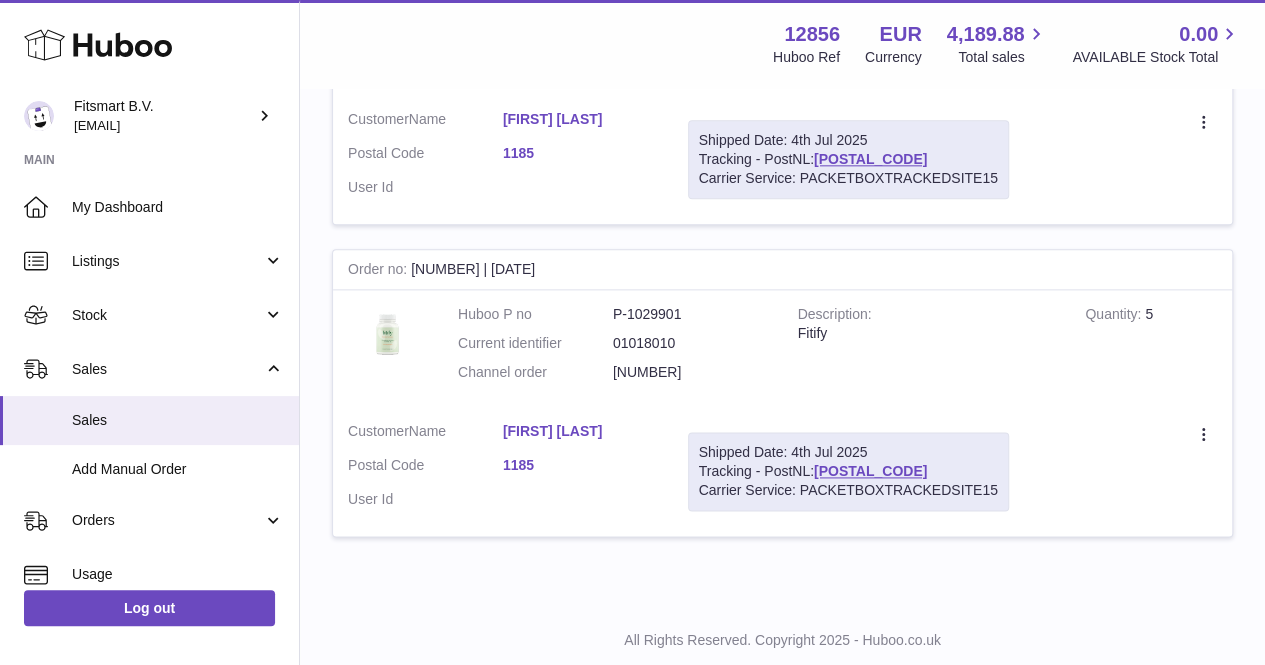 scroll, scrollTop: 1176, scrollLeft: 0, axis: vertical 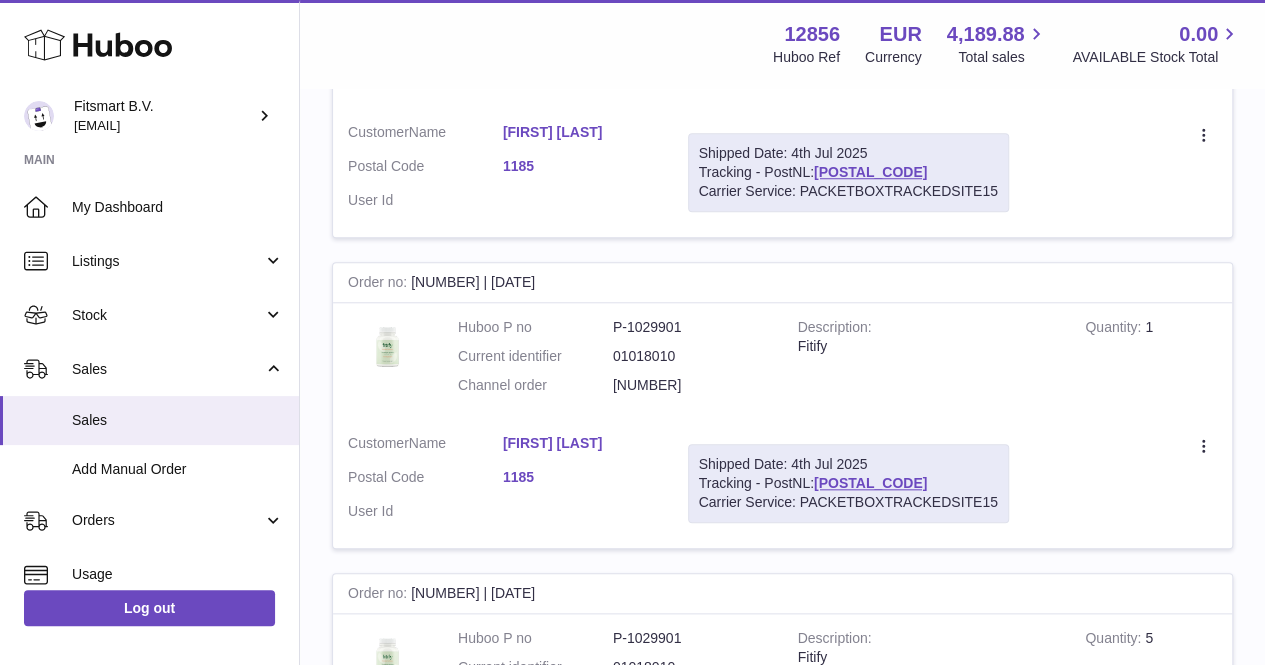 drag, startPoint x: 755, startPoint y: 379, endPoint x: 594, endPoint y: 389, distance: 161.31026 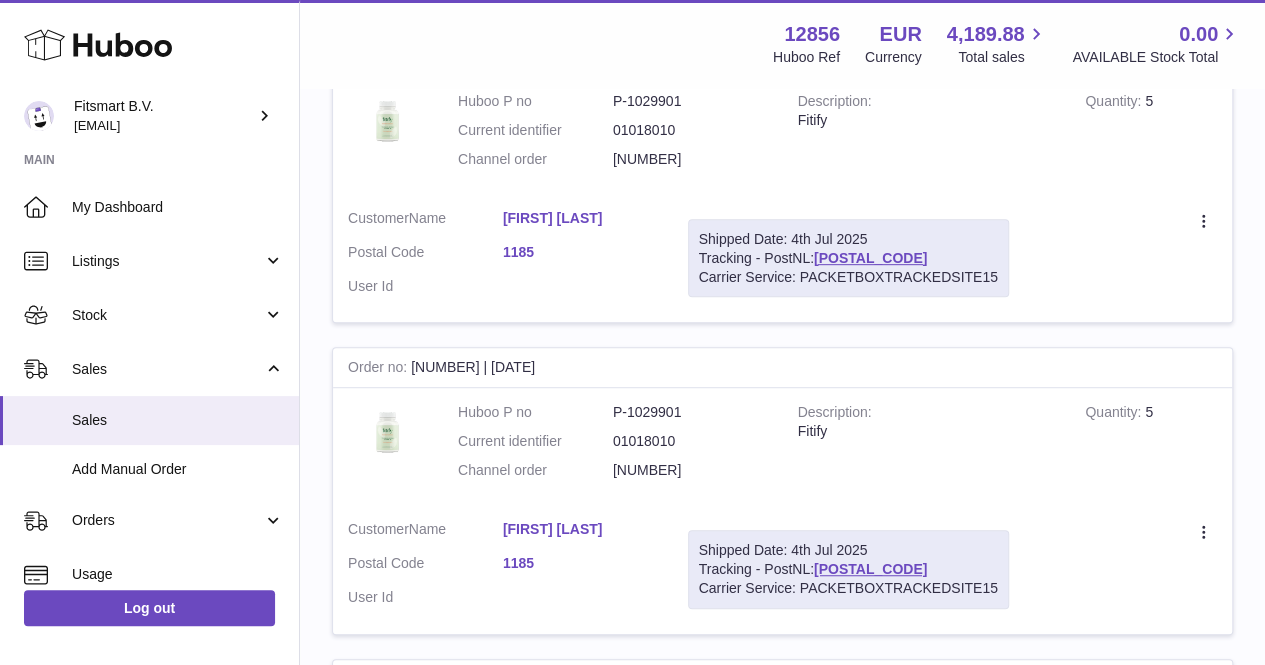 scroll, scrollTop: 386, scrollLeft: 0, axis: vertical 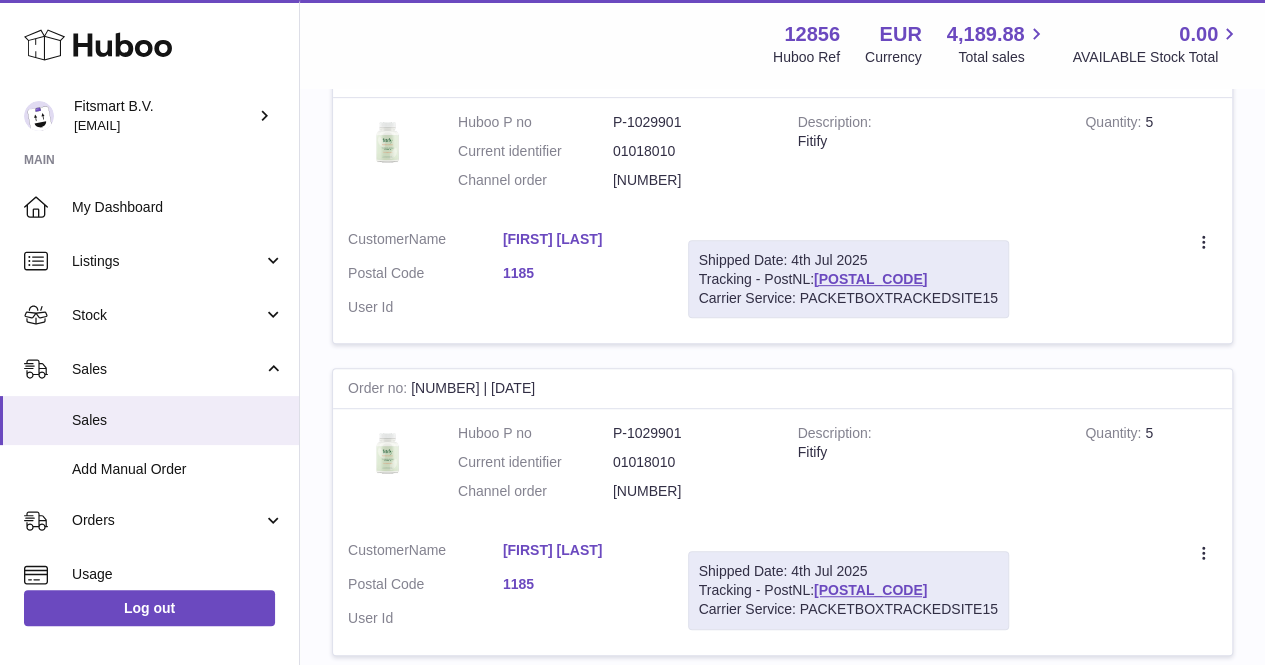drag, startPoint x: 688, startPoint y: 501, endPoint x: 596, endPoint y: 497, distance: 92.086914 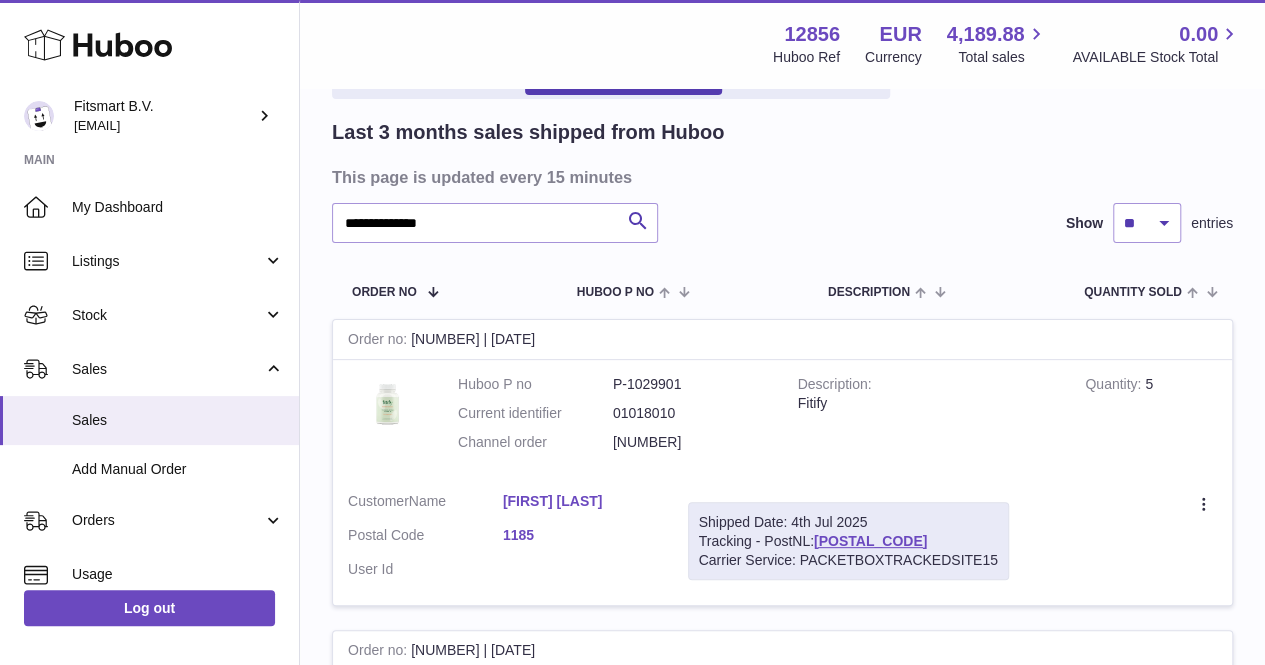 scroll, scrollTop: 120, scrollLeft: 0, axis: vertical 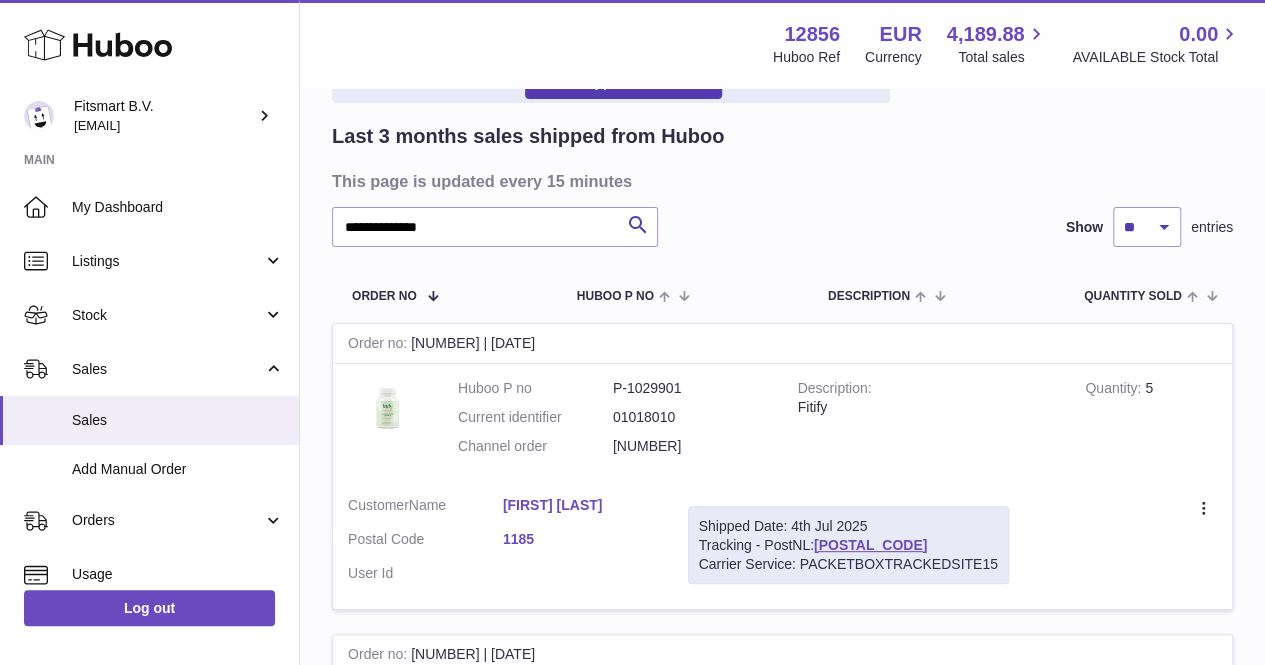 click on "[FIRST] [LAST]" at bounding box center (580, 505) 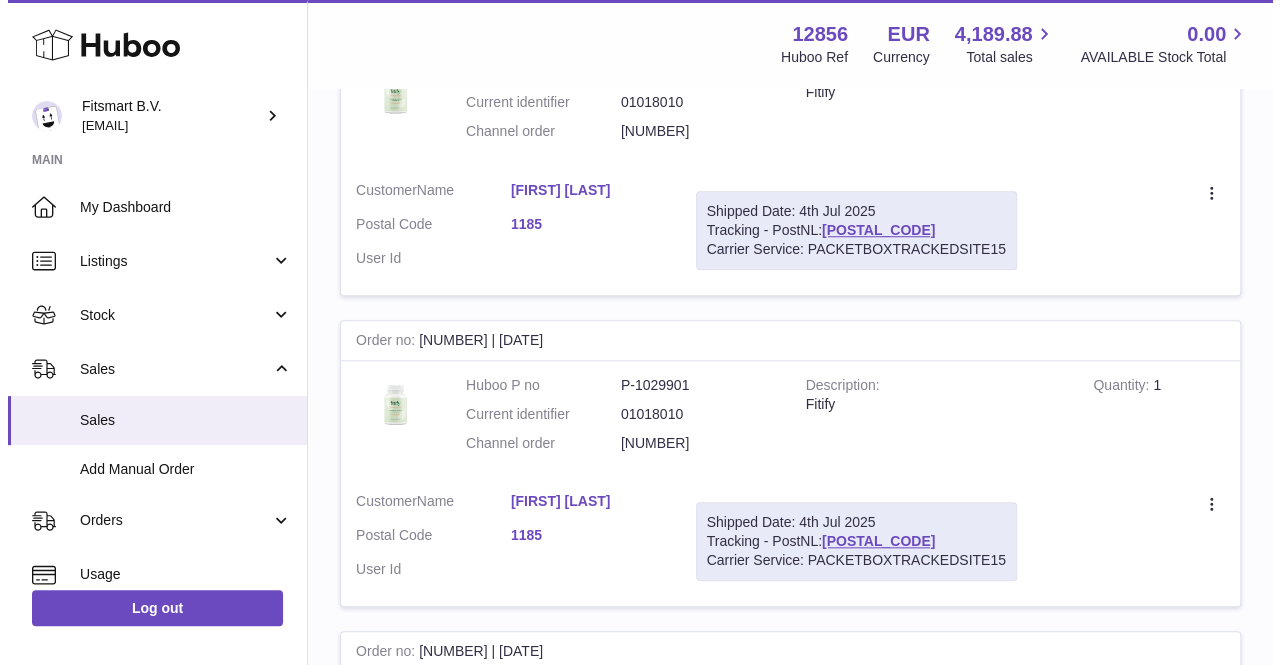 scroll, scrollTop: 790, scrollLeft: 0, axis: vertical 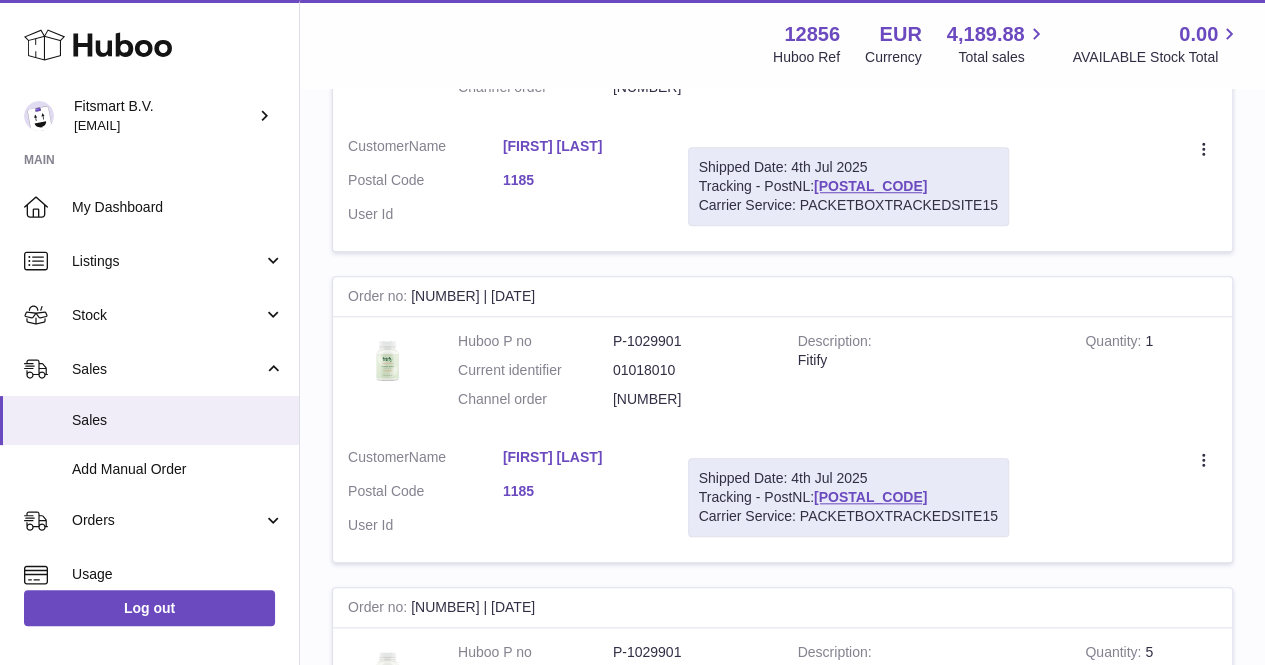 click on "[FIRST] [LAST]" at bounding box center (580, 457) 